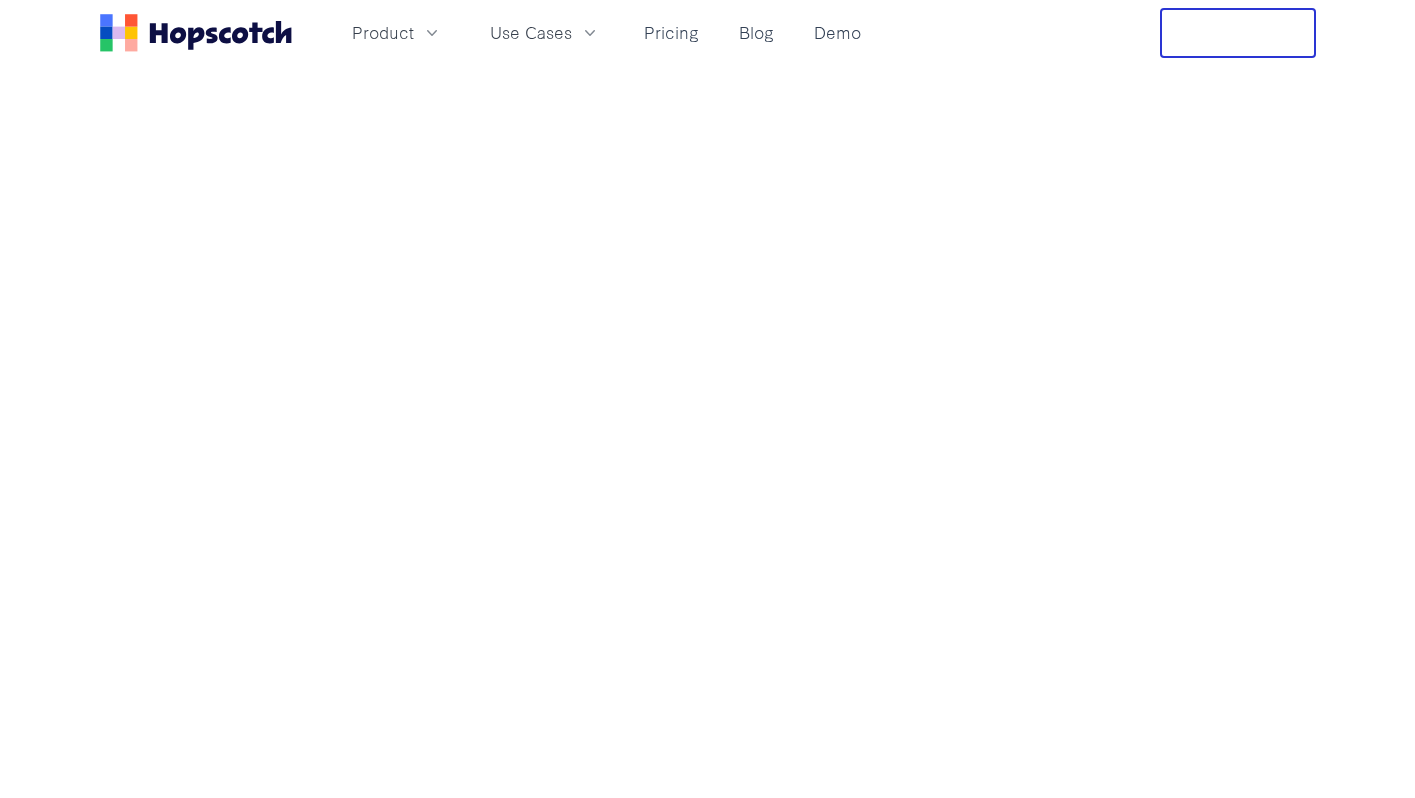 scroll, scrollTop: 0, scrollLeft: 0, axis: both 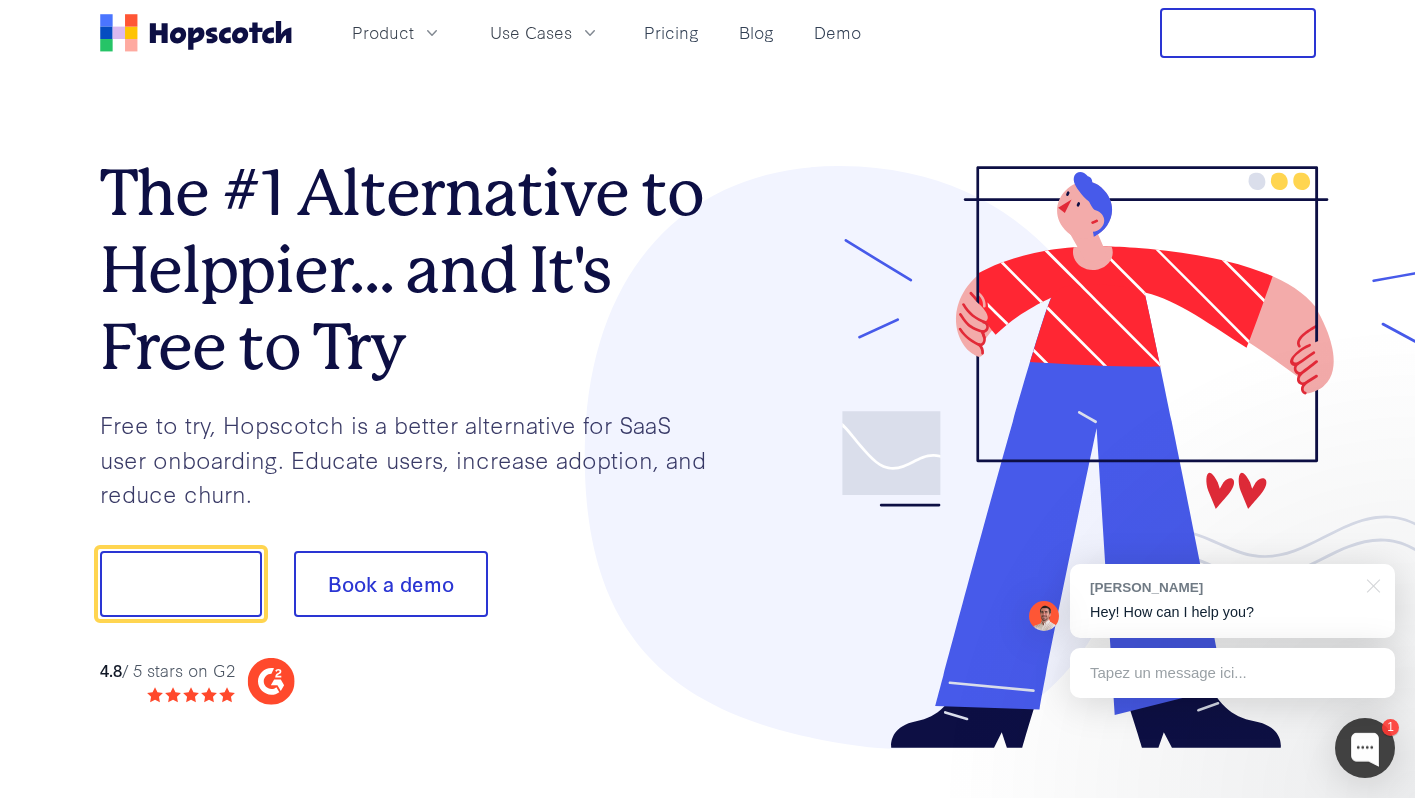 drag, startPoint x: 309, startPoint y: 49, endPoint x: 160, endPoint y: 37, distance: 149.48244 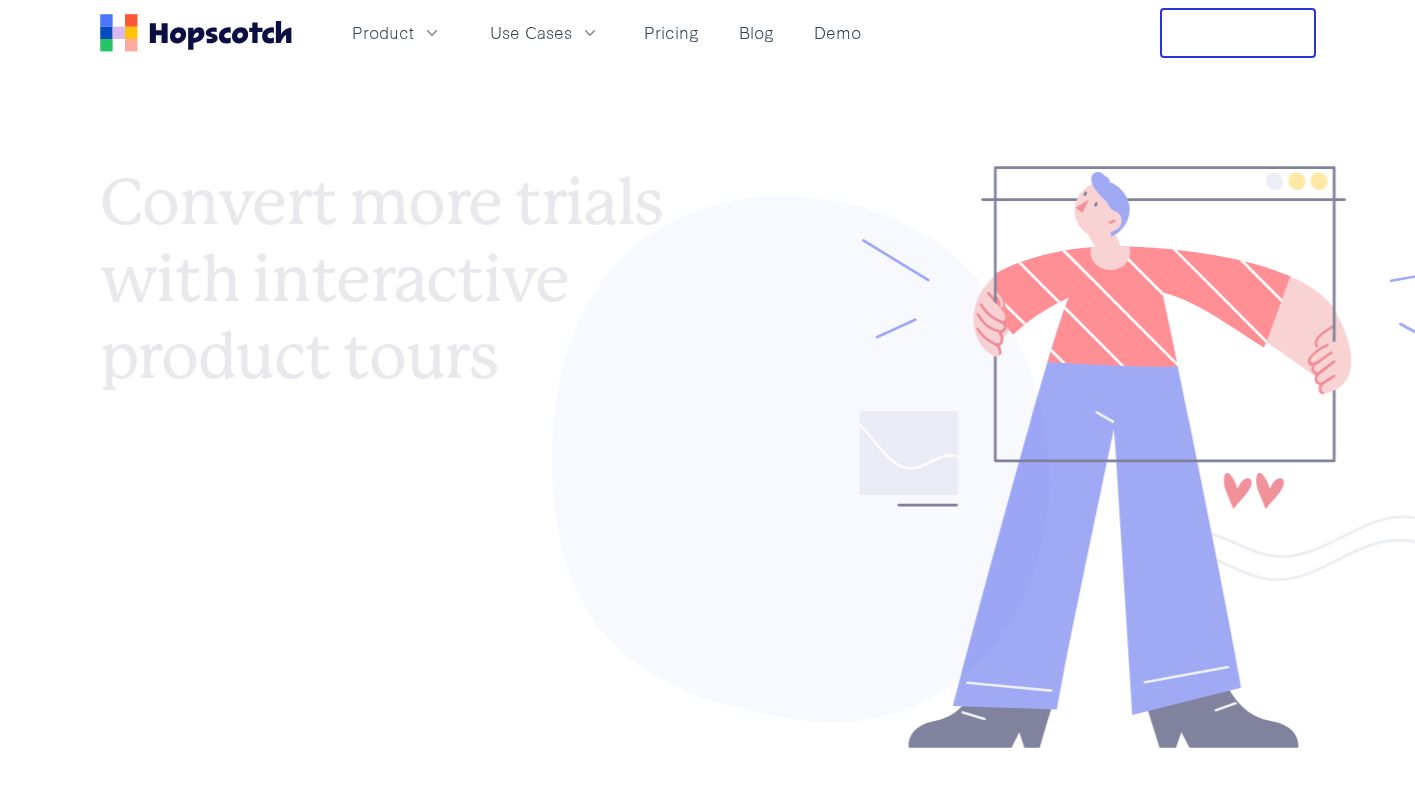 scroll, scrollTop: 0, scrollLeft: 0, axis: both 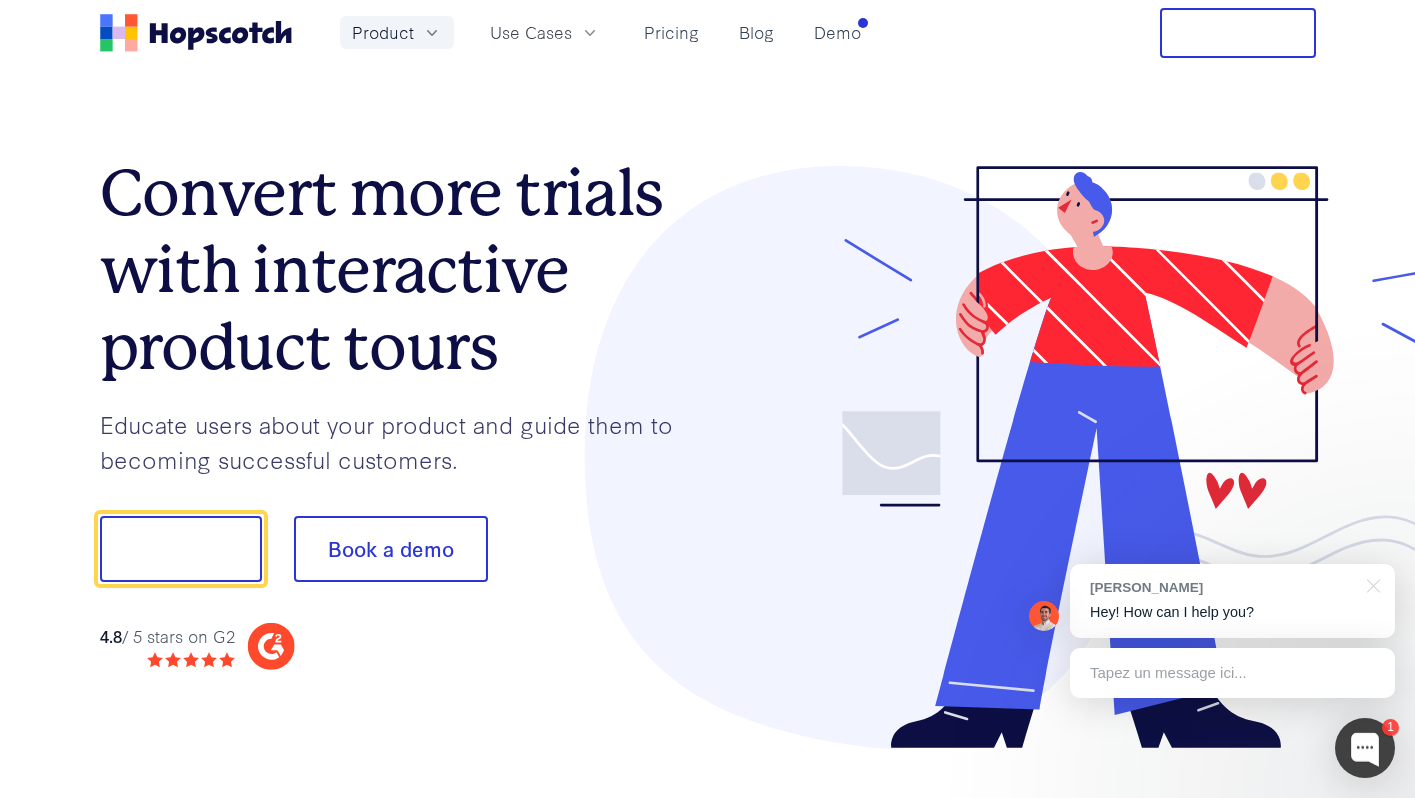 click on "Product" at bounding box center (383, 32) 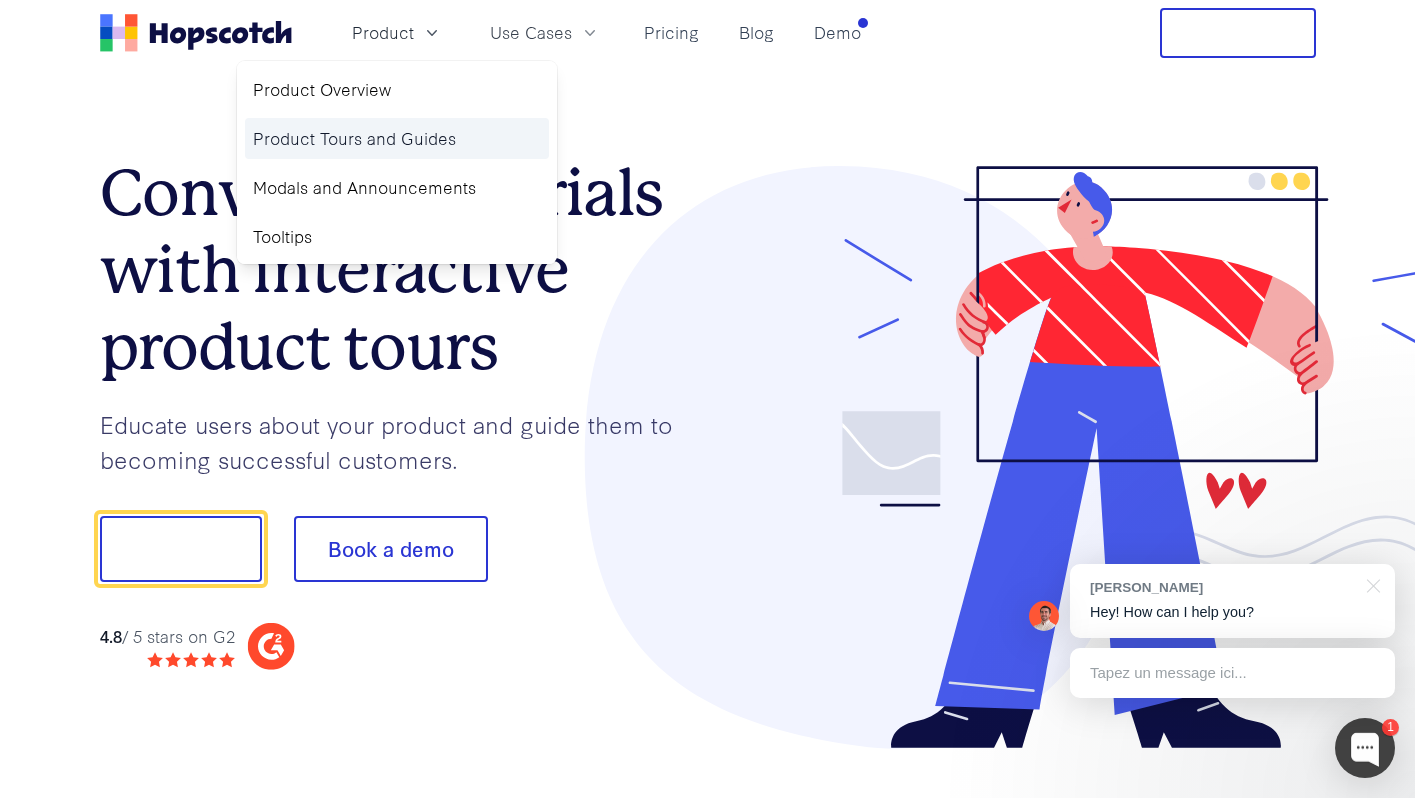 click on "Product Tours and Guides" at bounding box center [397, 138] 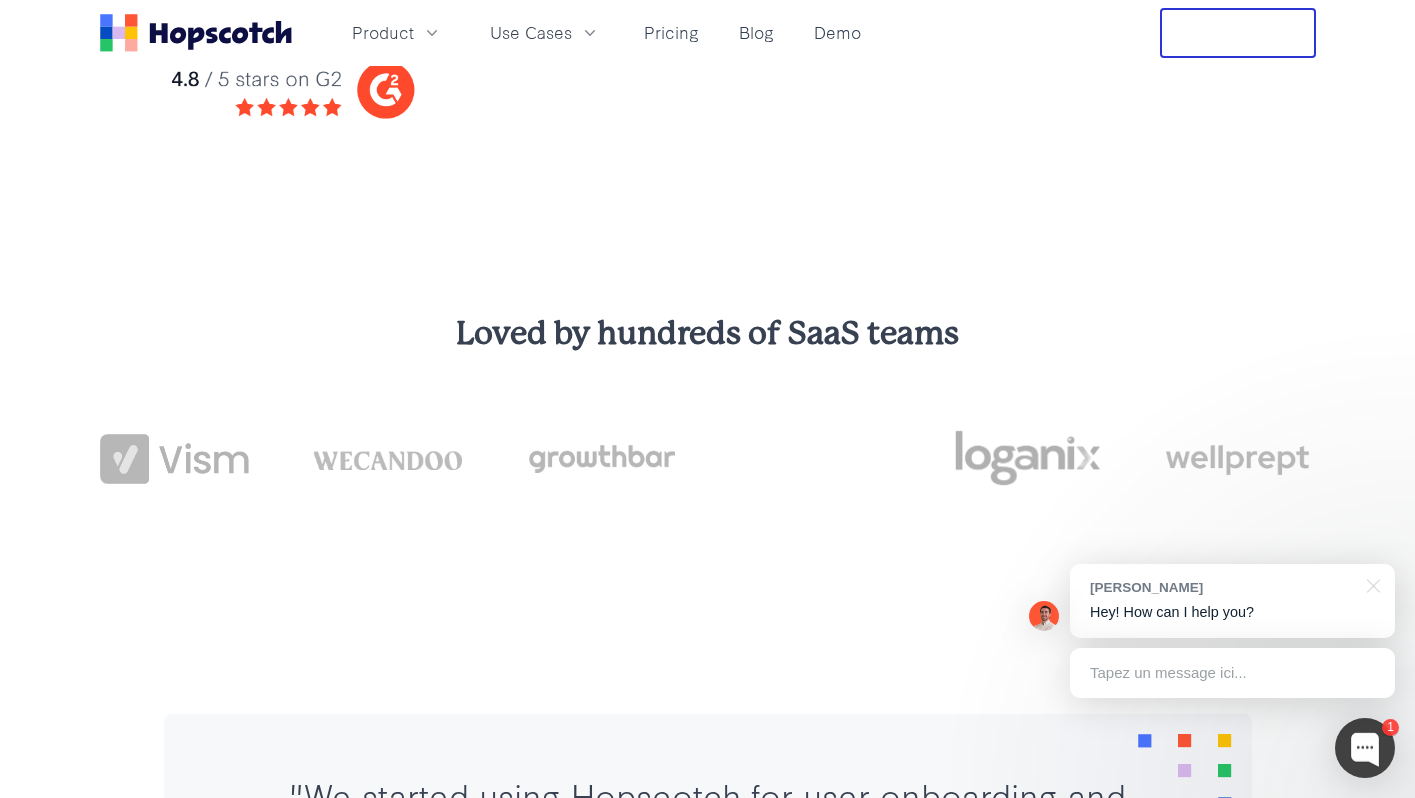 scroll, scrollTop: 0, scrollLeft: 0, axis: both 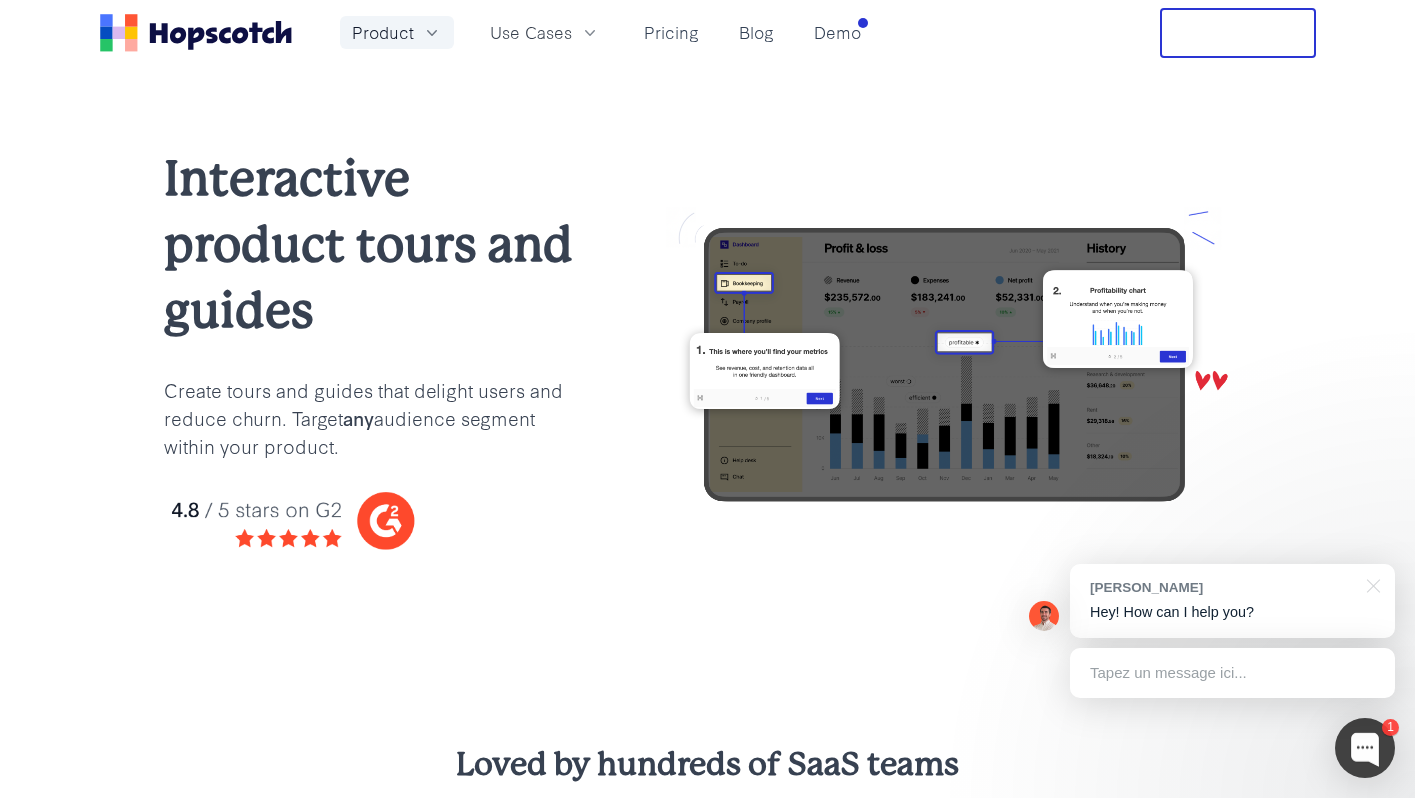 click on "Product" at bounding box center (383, 32) 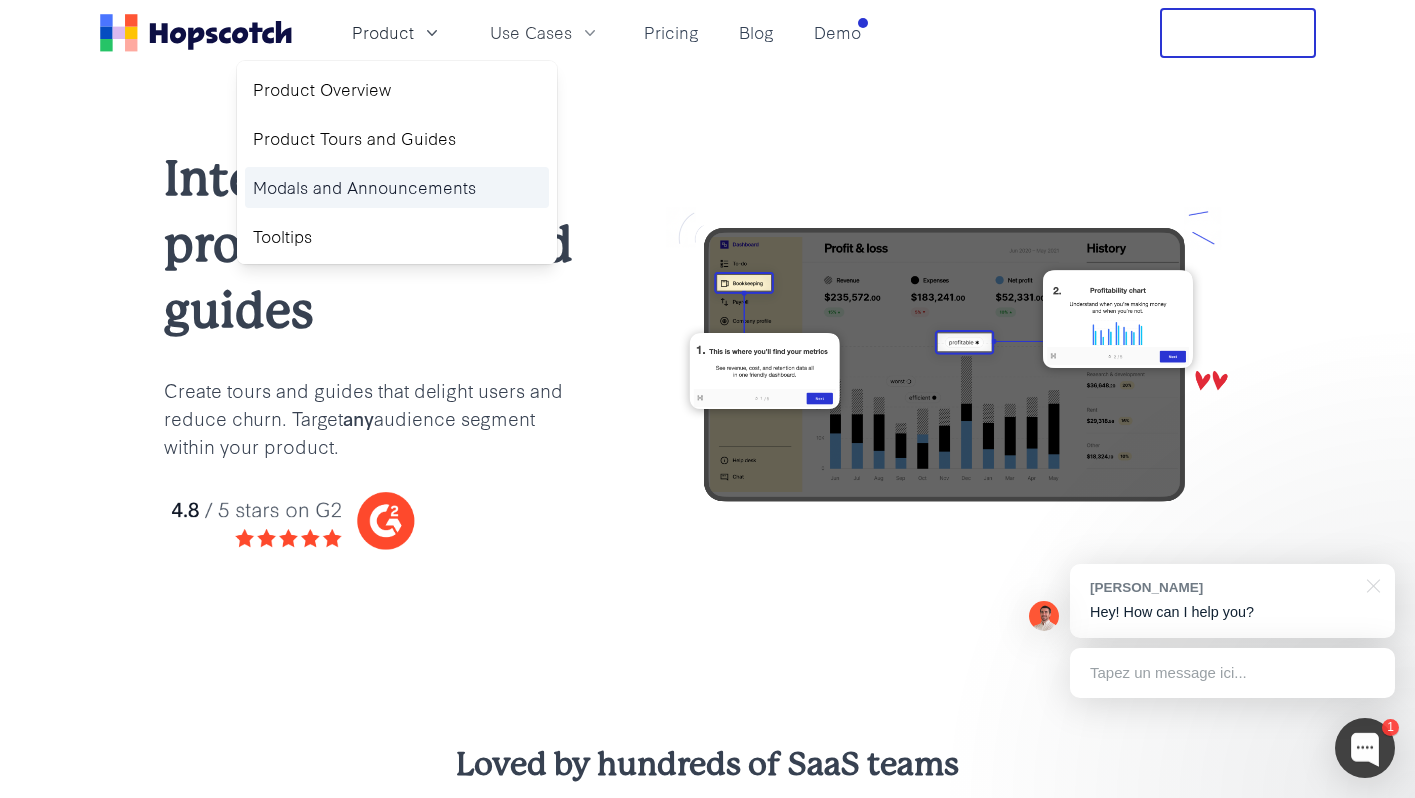 click on "Modals and Announcements" at bounding box center [397, 187] 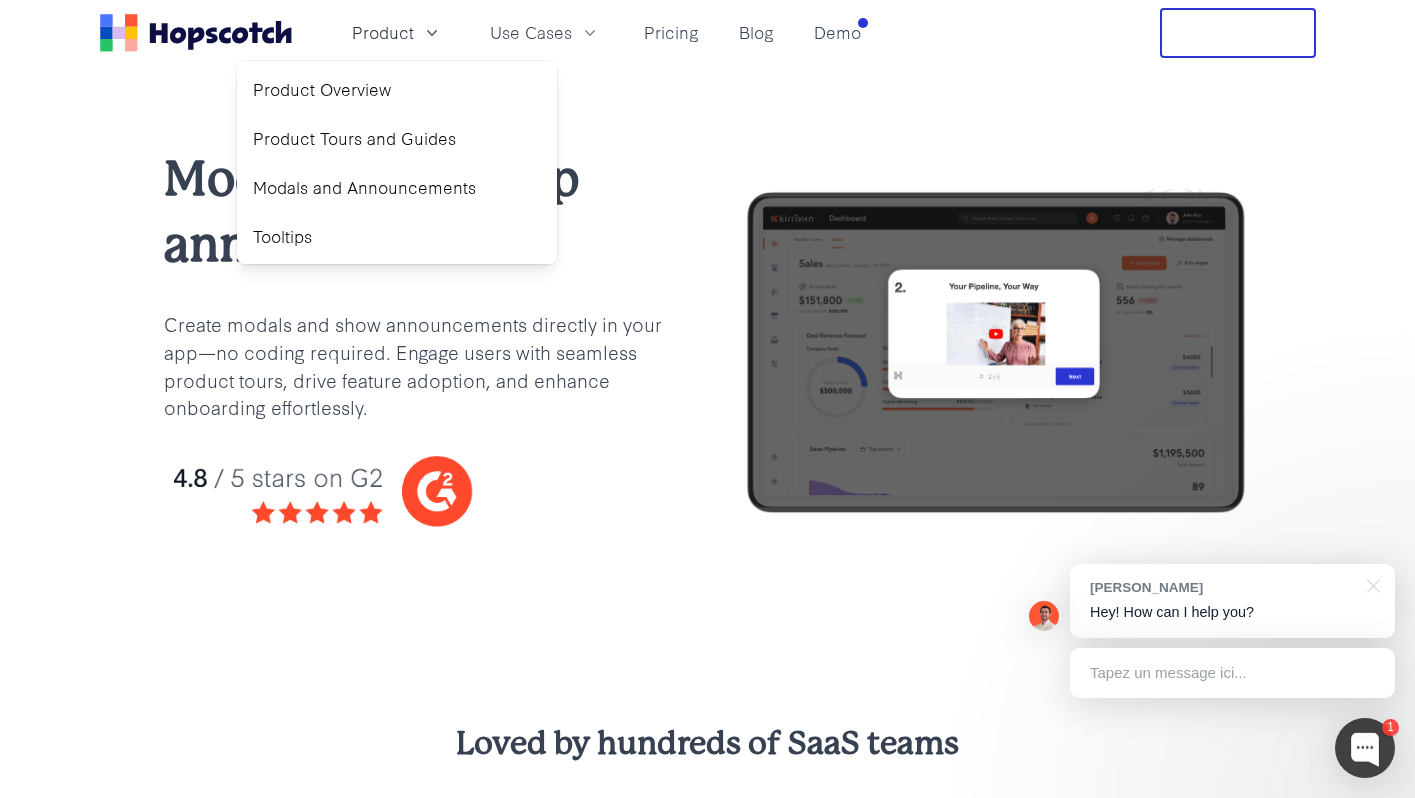 click at bounding box center (420, 491) 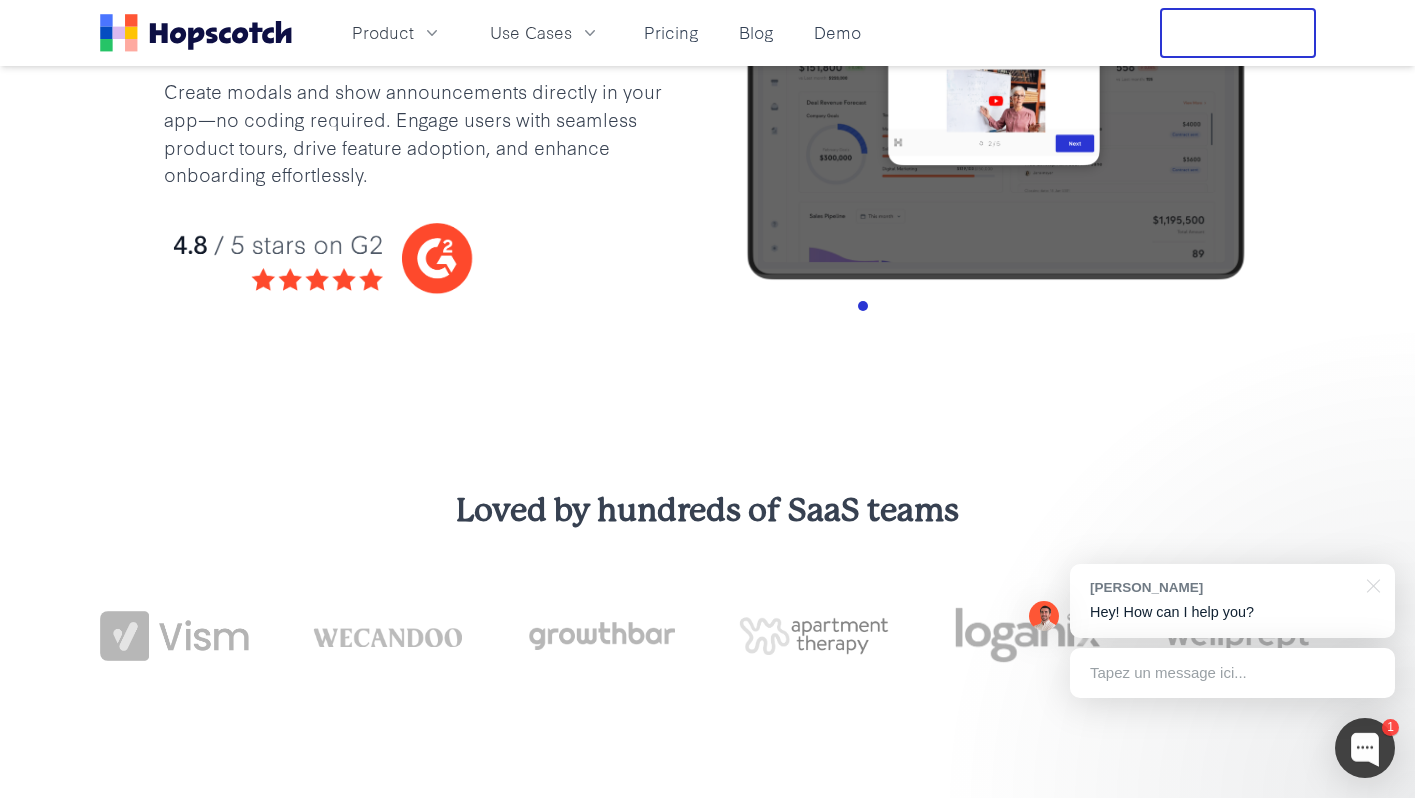 scroll, scrollTop: 0, scrollLeft: 0, axis: both 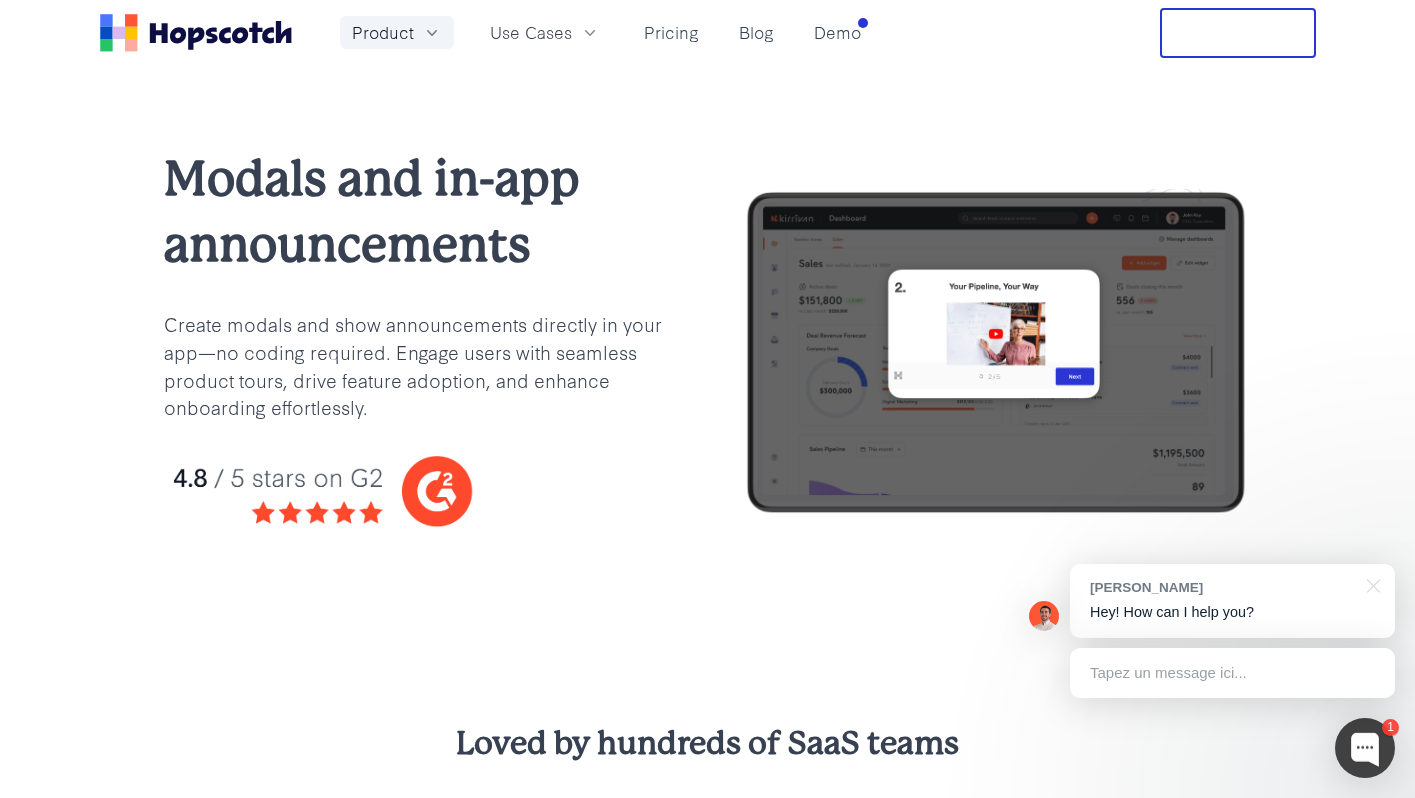 click on "Product" at bounding box center [383, 32] 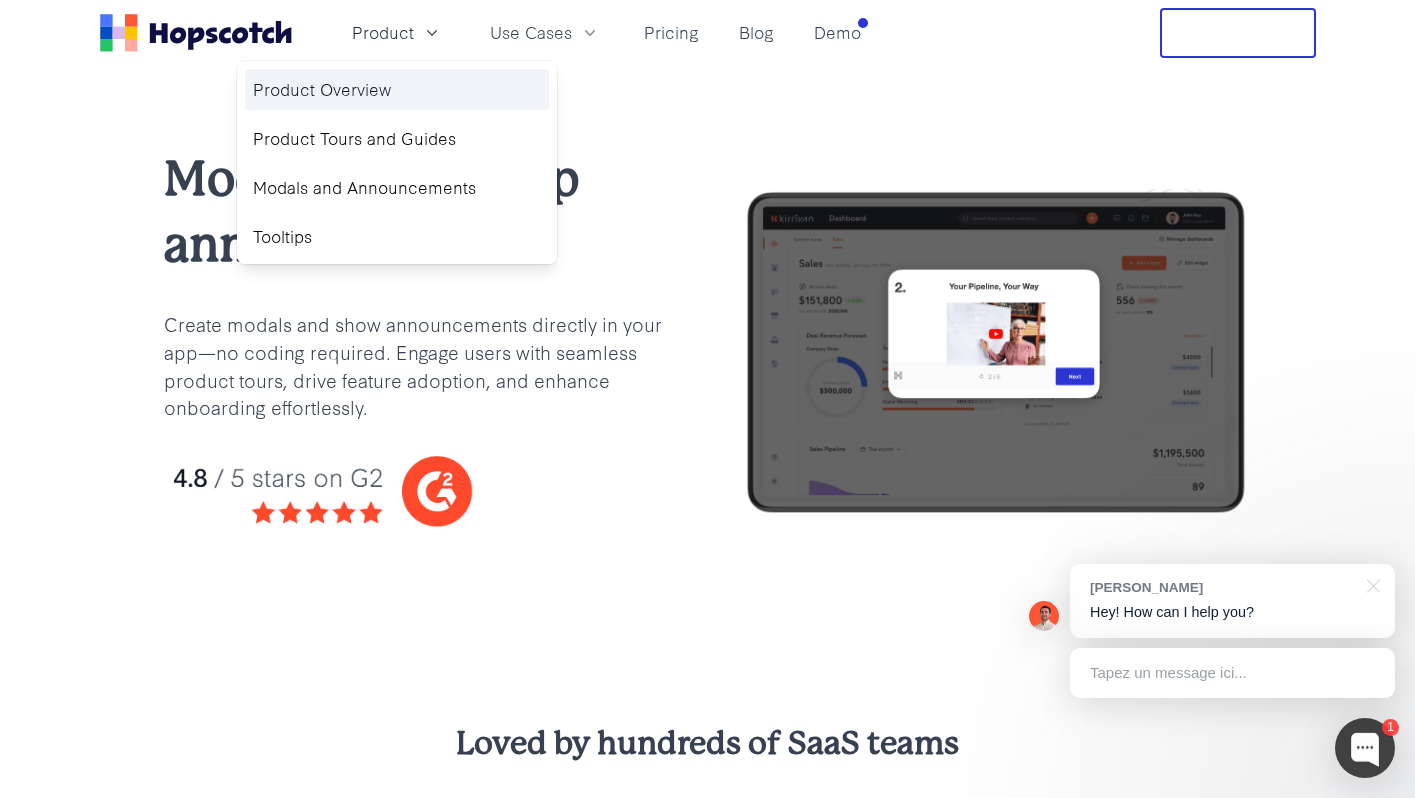 click on "Product Overview" at bounding box center [397, 89] 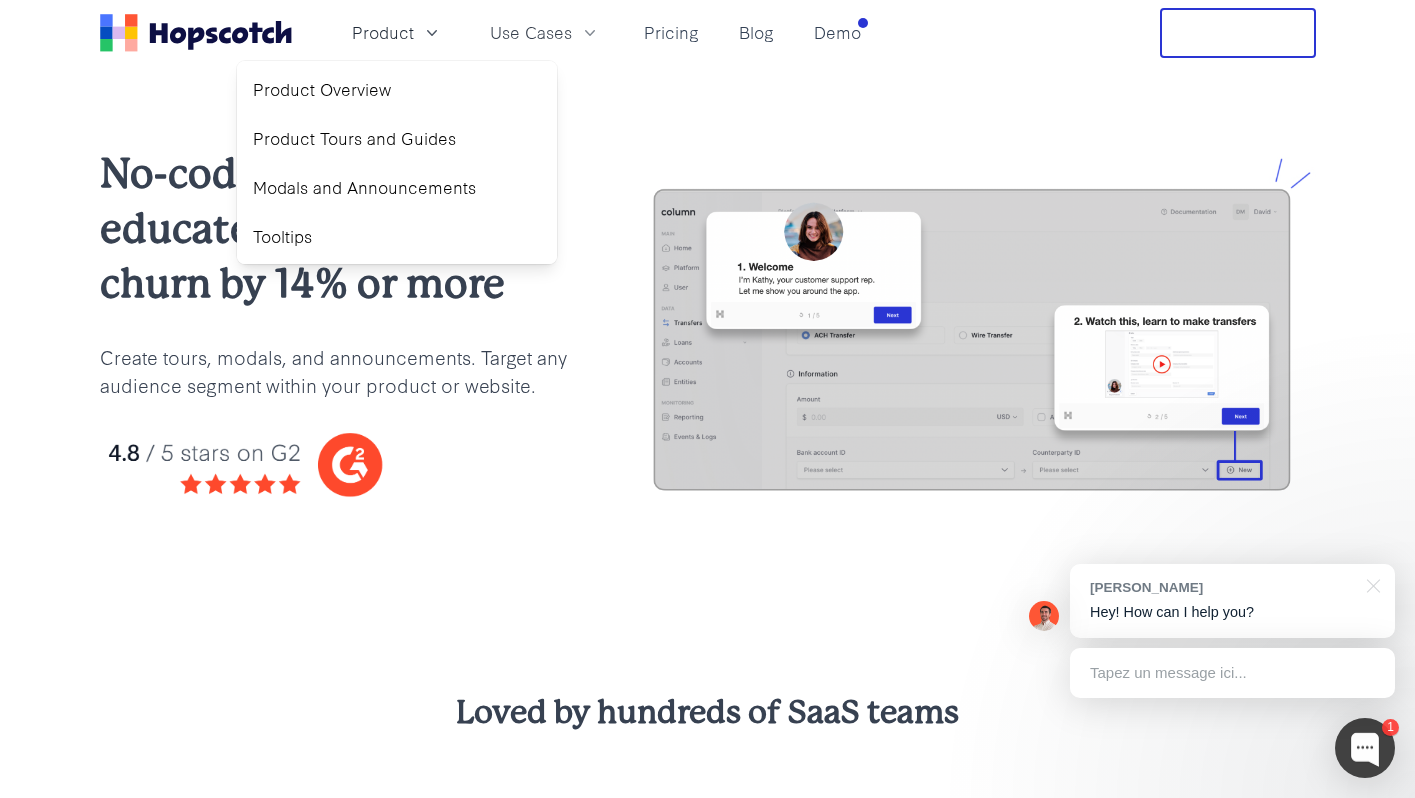 click at bounding box center [334, 465] 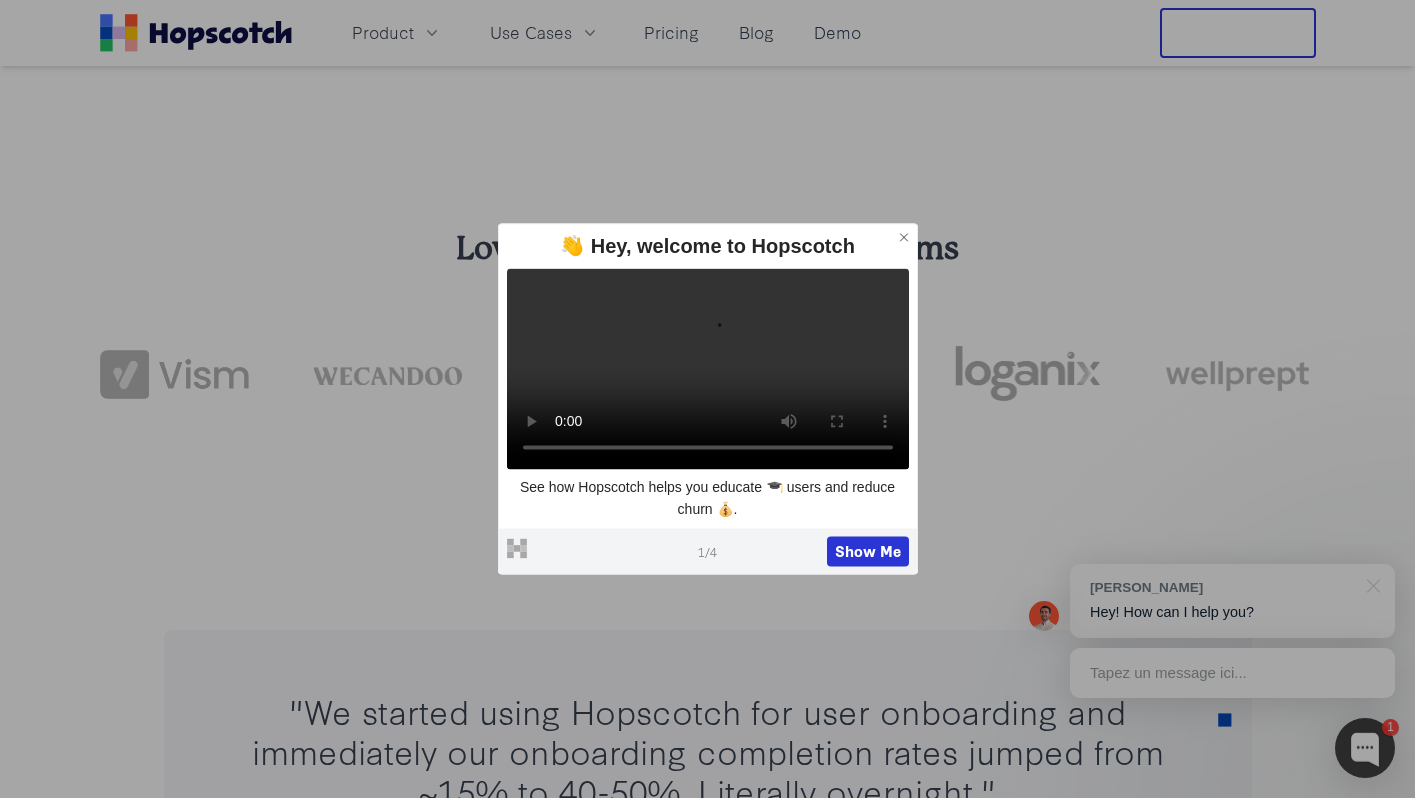scroll, scrollTop: 802, scrollLeft: 0, axis: vertical 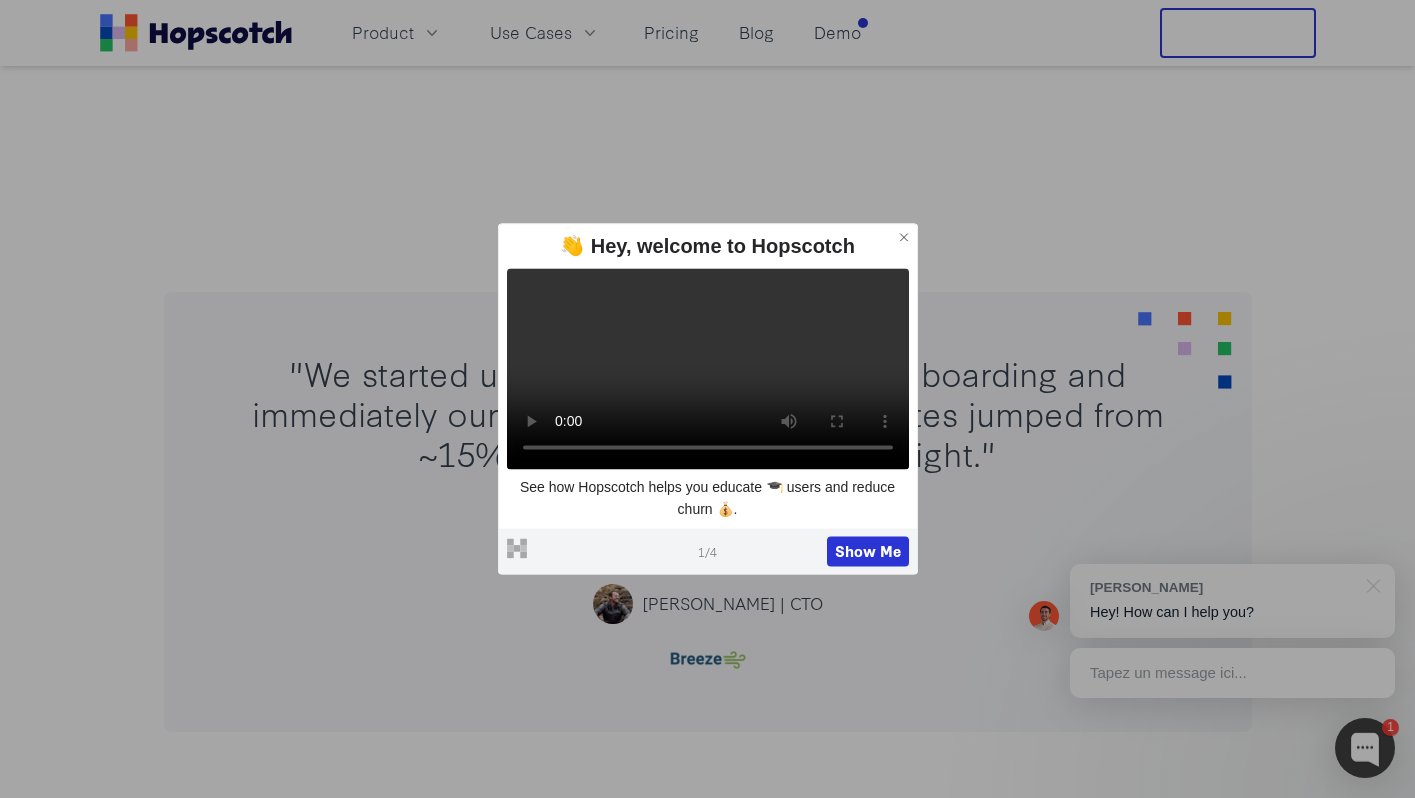click 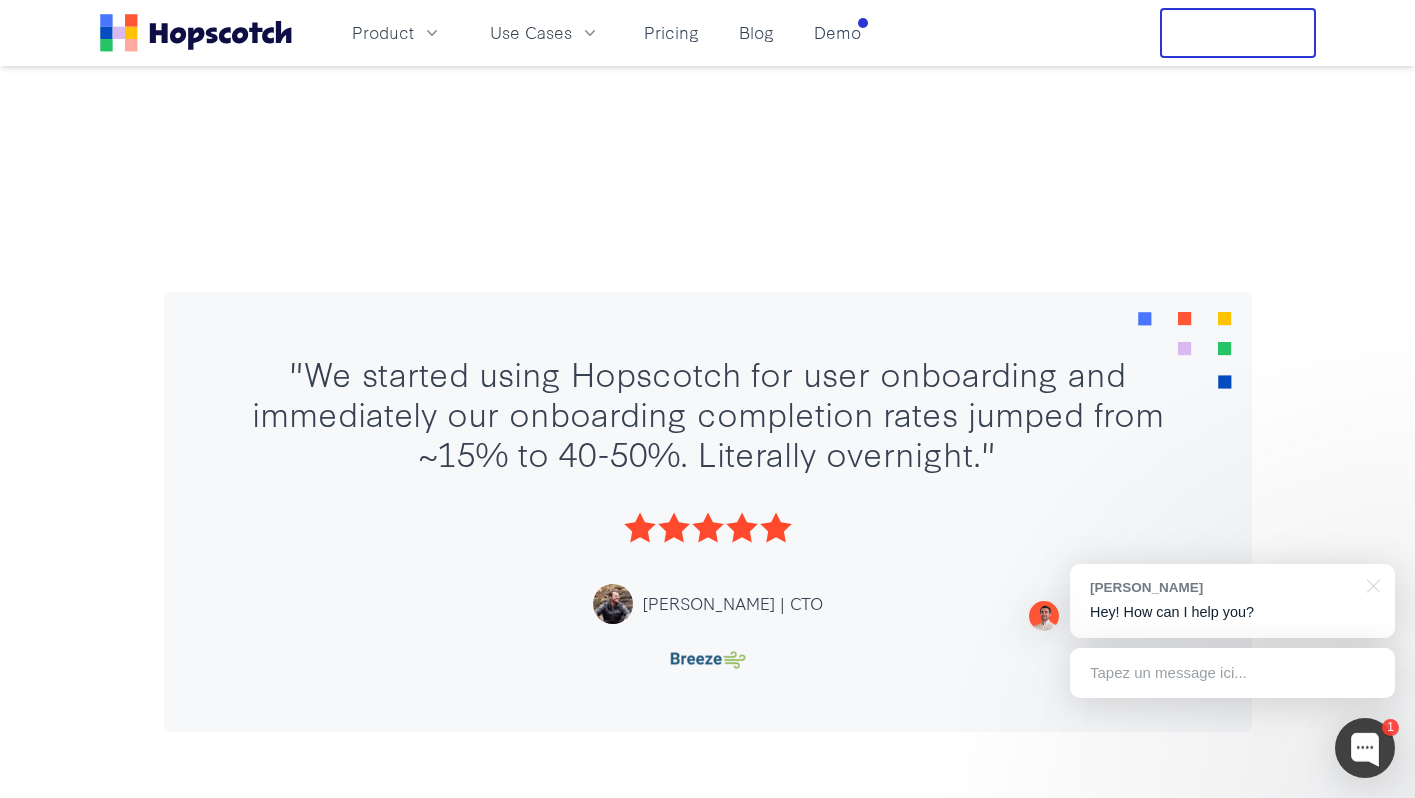 click on "Loved by hundreds of SaaS teams" at bounding box center (707, 10) 